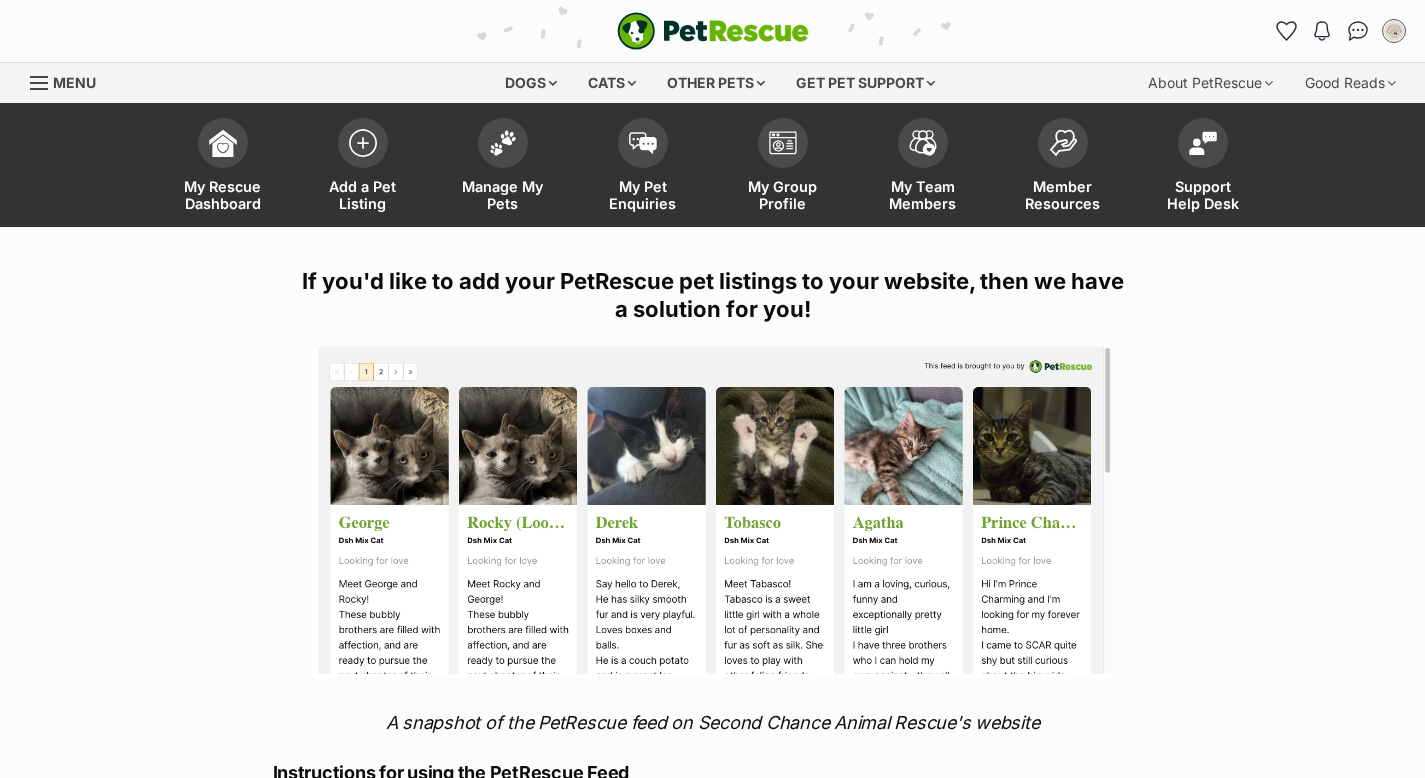 scroll, scrollTop: 0, scrollLeft: 0, axis: both 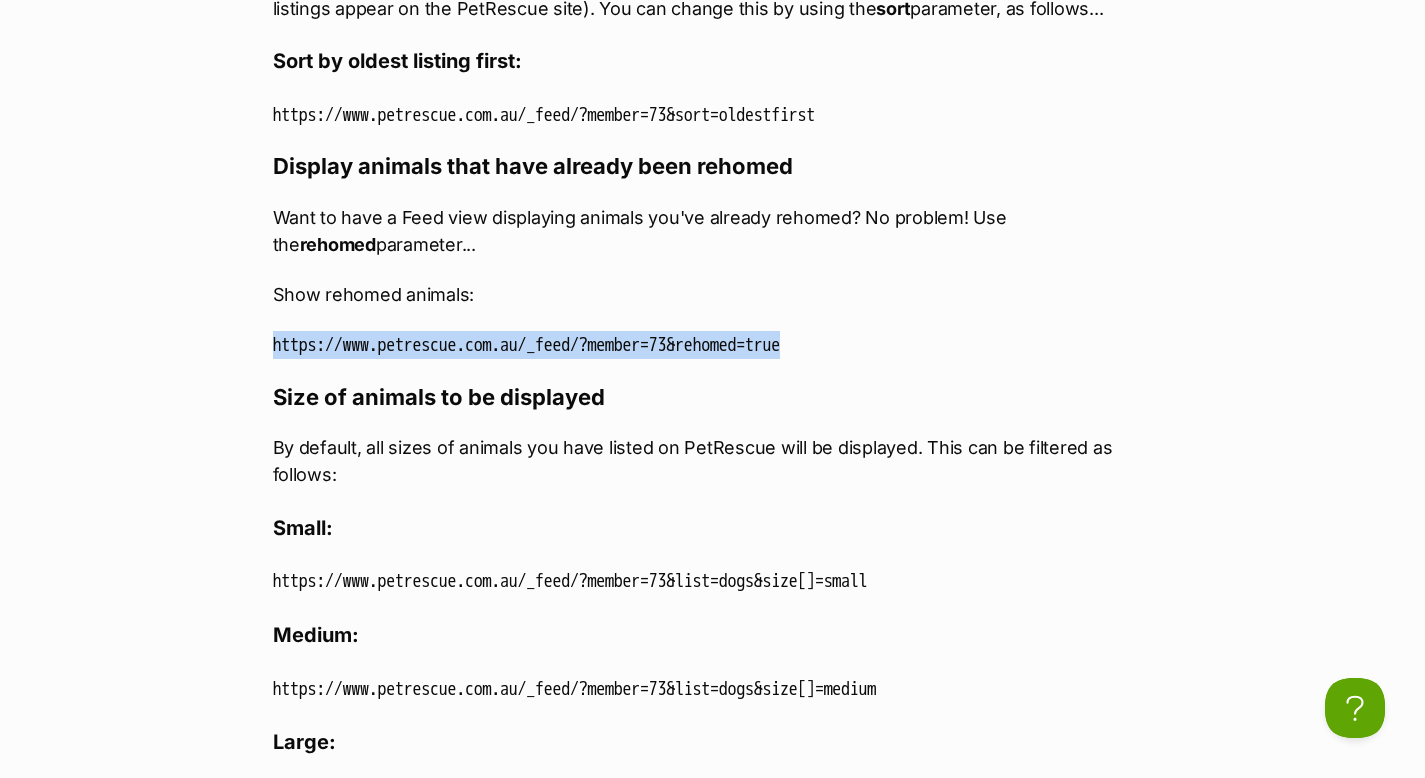 drag, startPoint x: 272, startPoint y: 340, endPoint x: 936, endPoint y: 332, distance: 664.0482 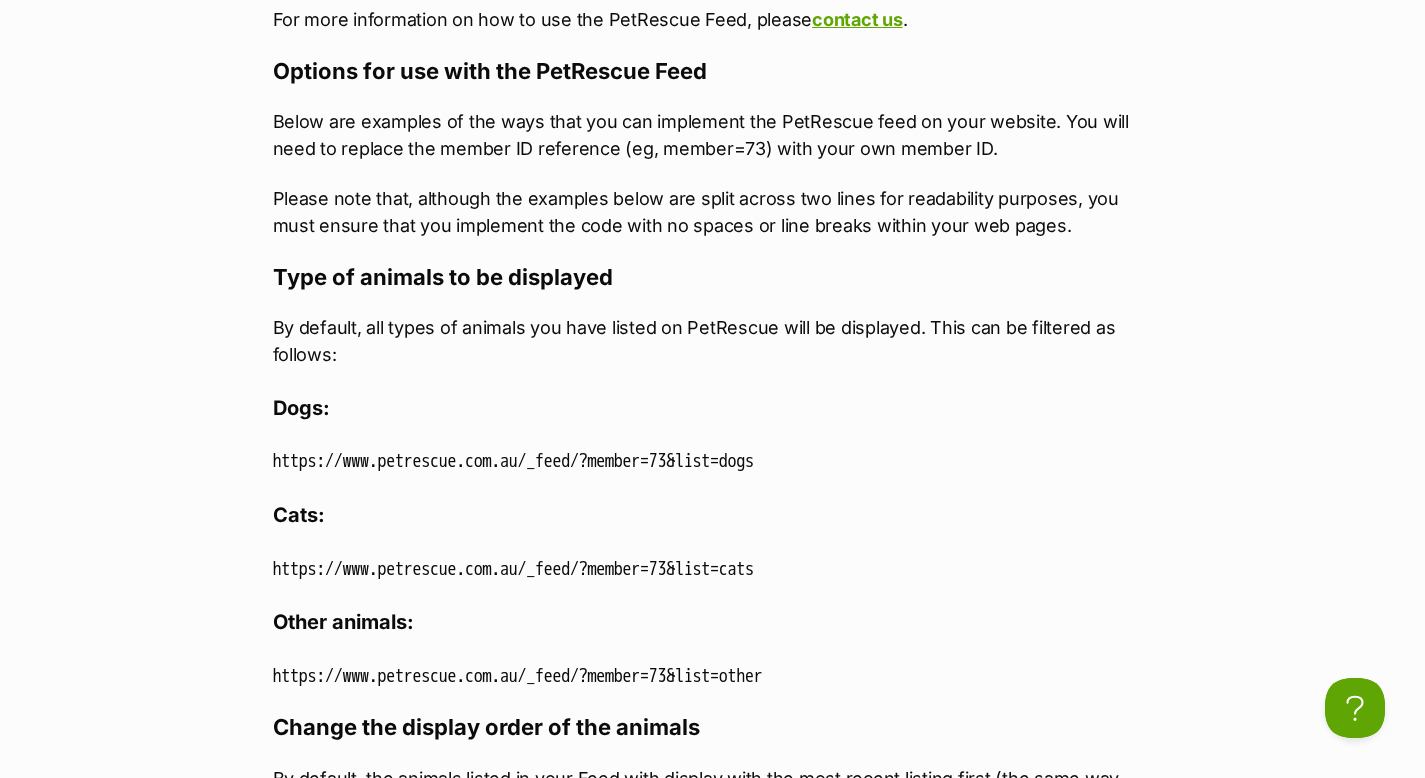 scroll, scrollTop: 1303, scrollLeft: 0, axis: vertical 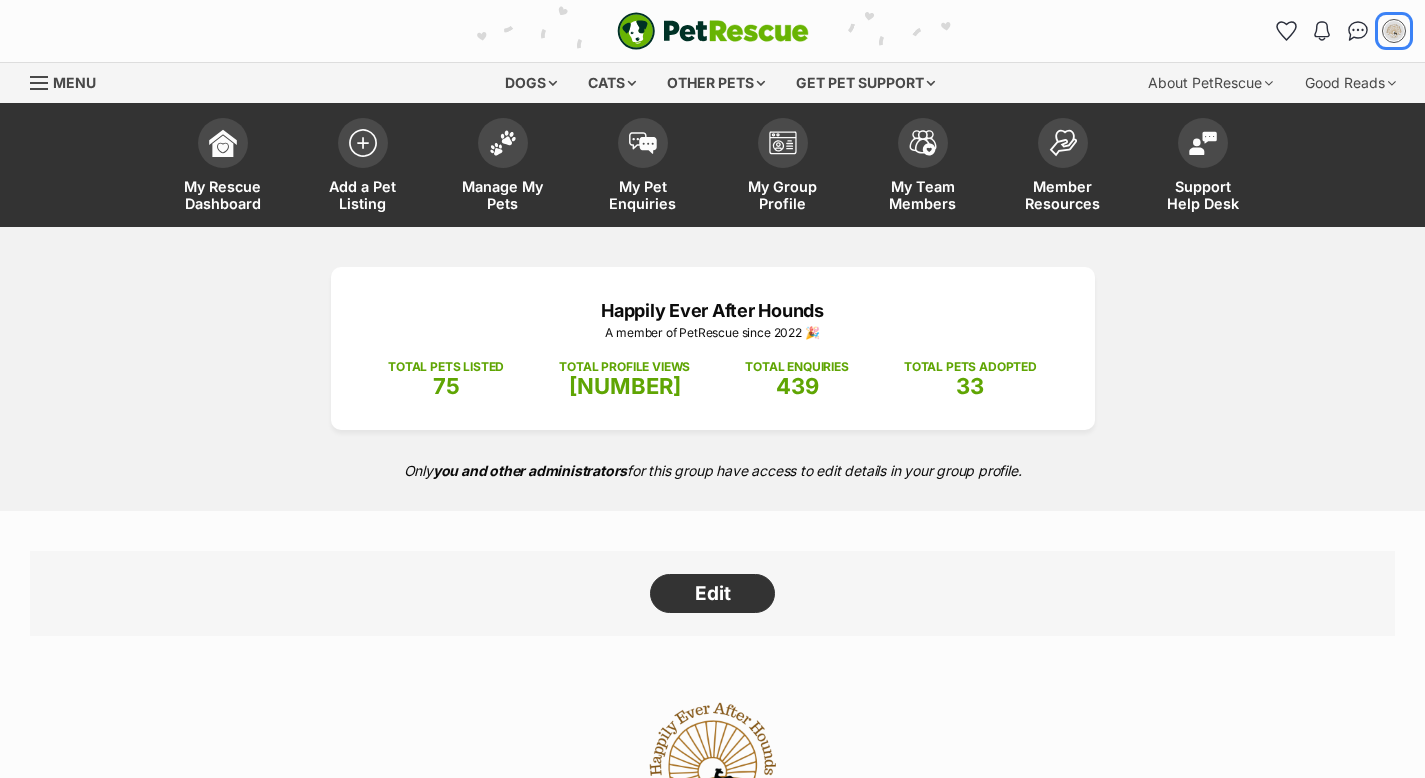 click at bounding box center [1394, 31] 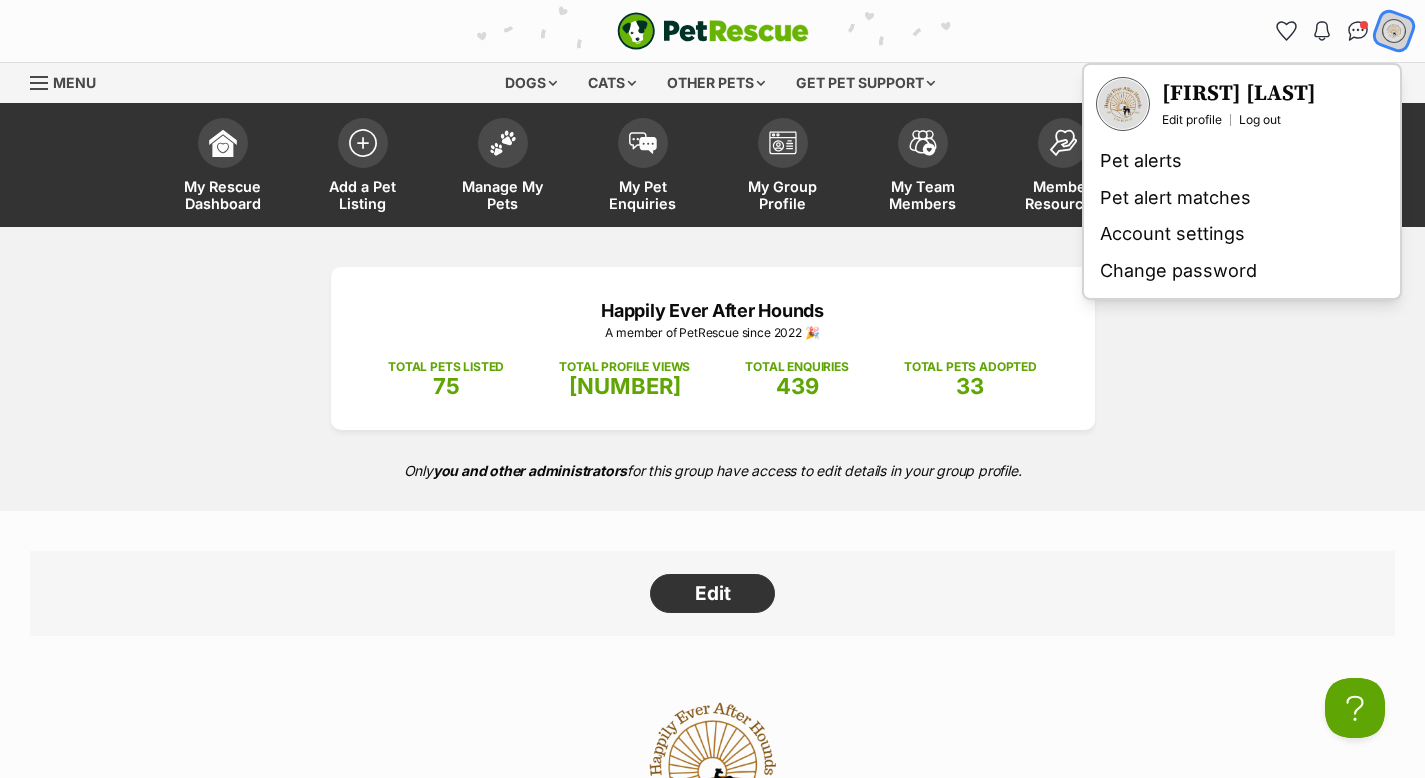 scroll, scrollTop: 0, scrollLeft: 0, axis: both 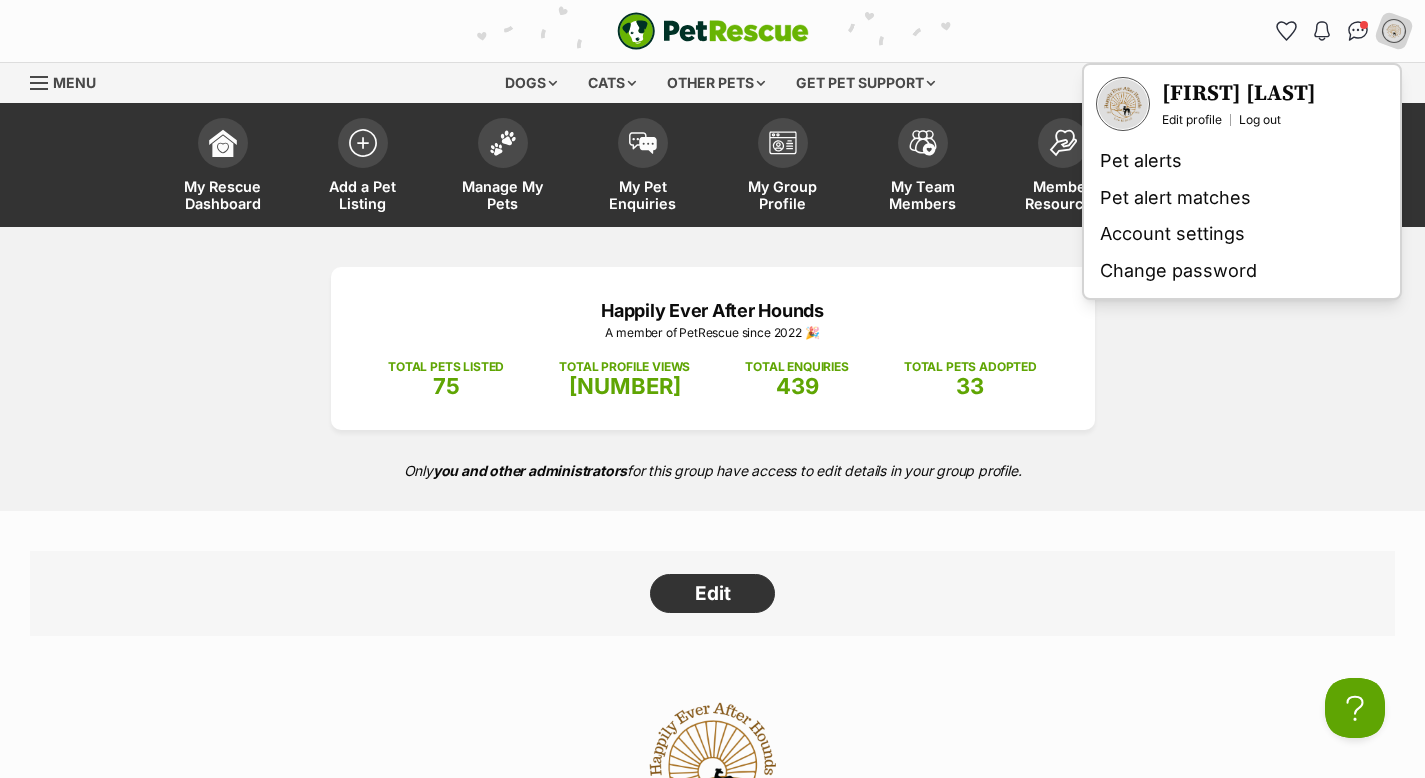 click on "[FIRST] [LAST]" at bounding box center [1239, 94] 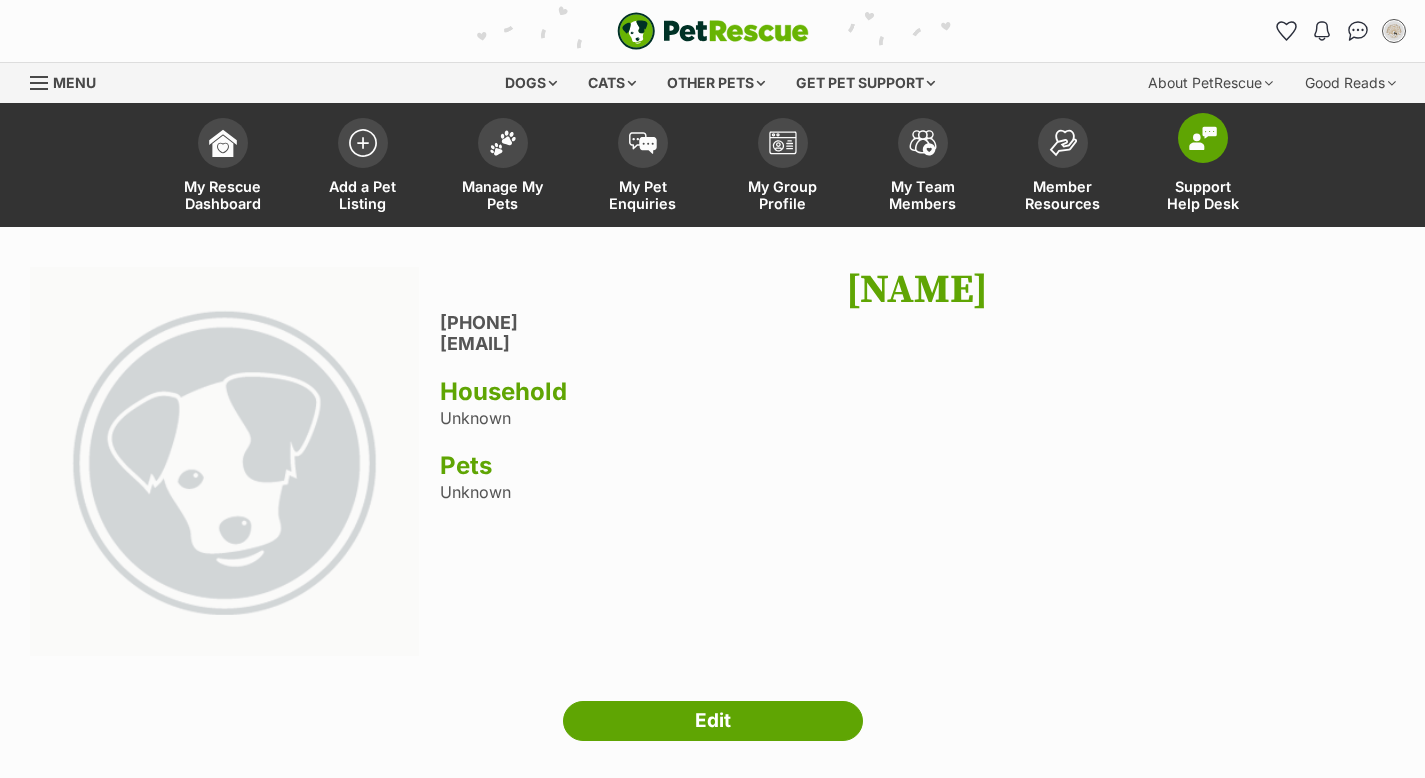 scroll, scrollTop: 0, scrollLeft: 0, axis: both 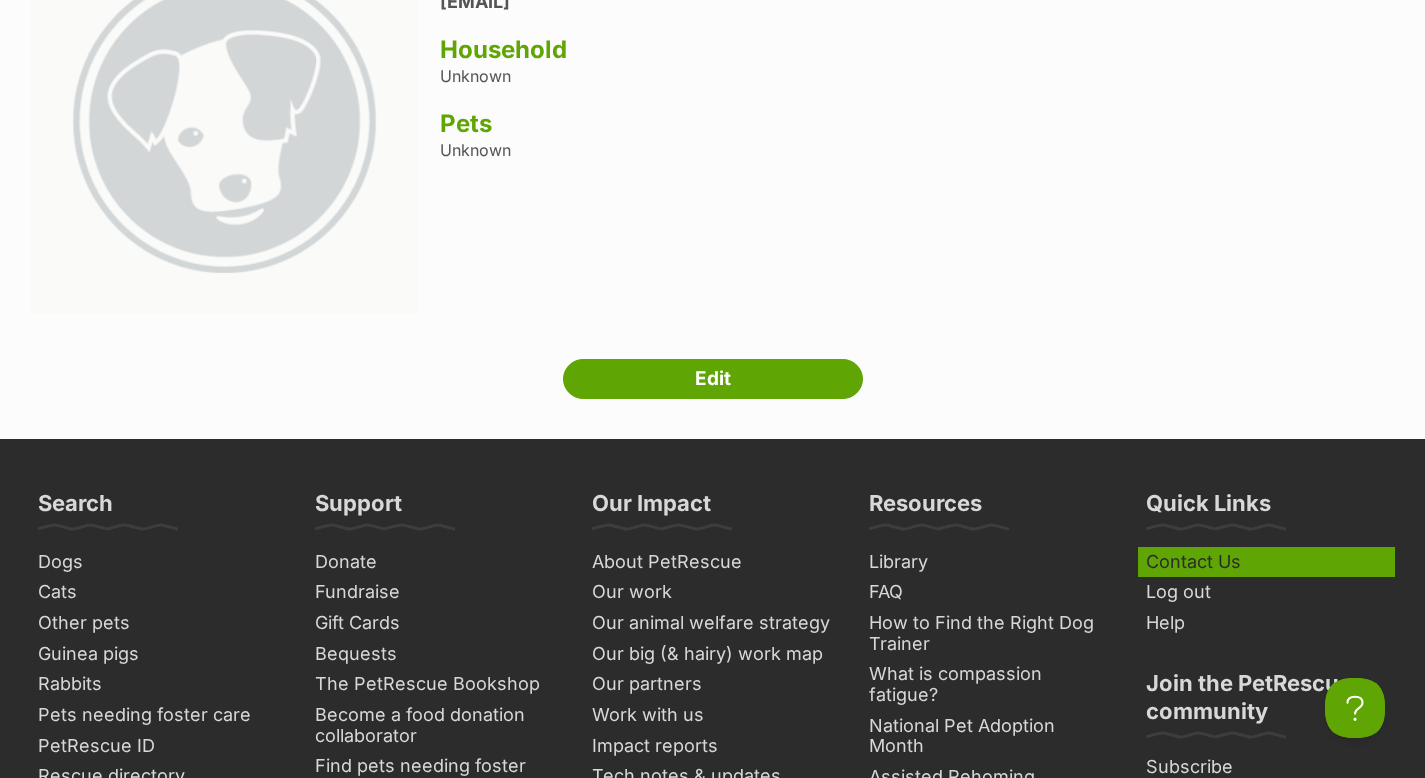 click on "Contact Us" at bounding box center (1266, 562) 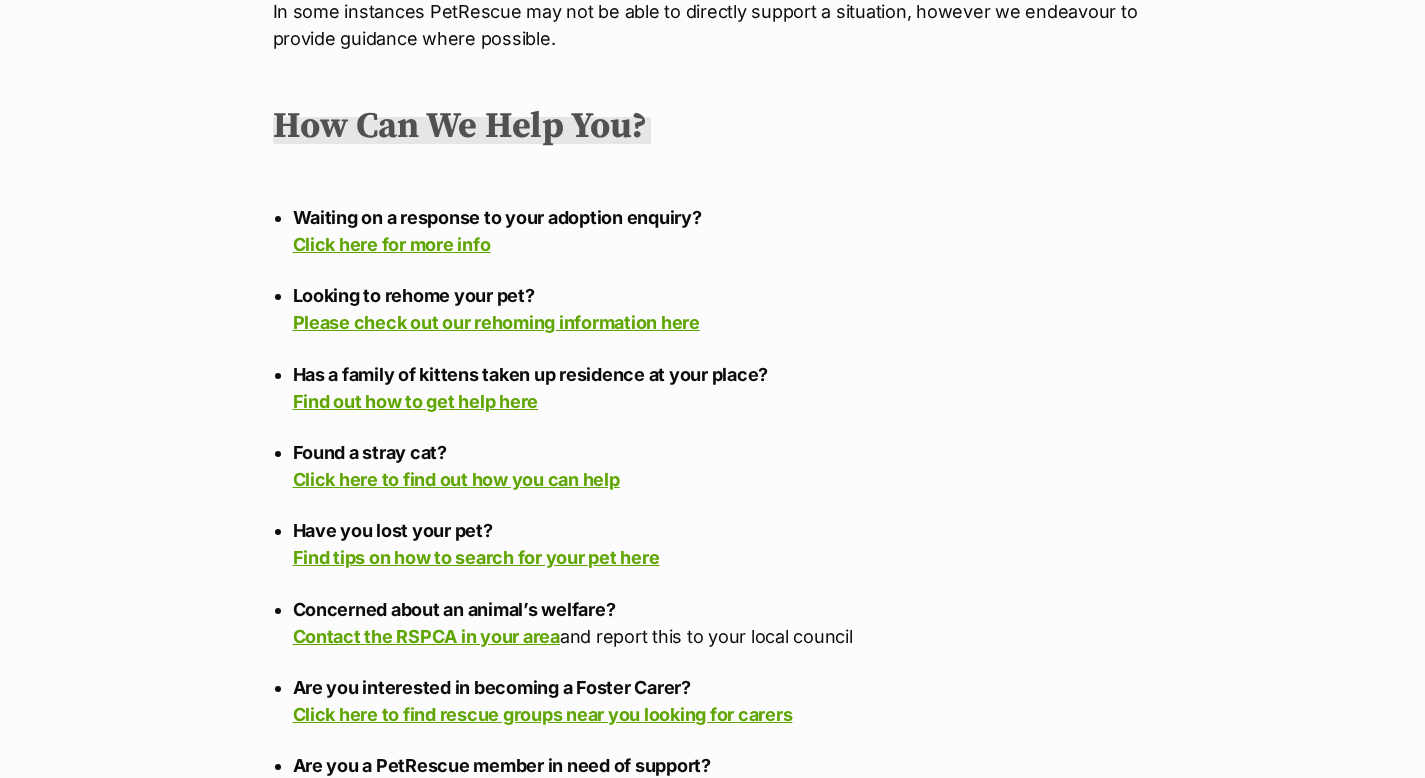 scroll, scrollTop: 0, scrollLeft: 0, axis: both 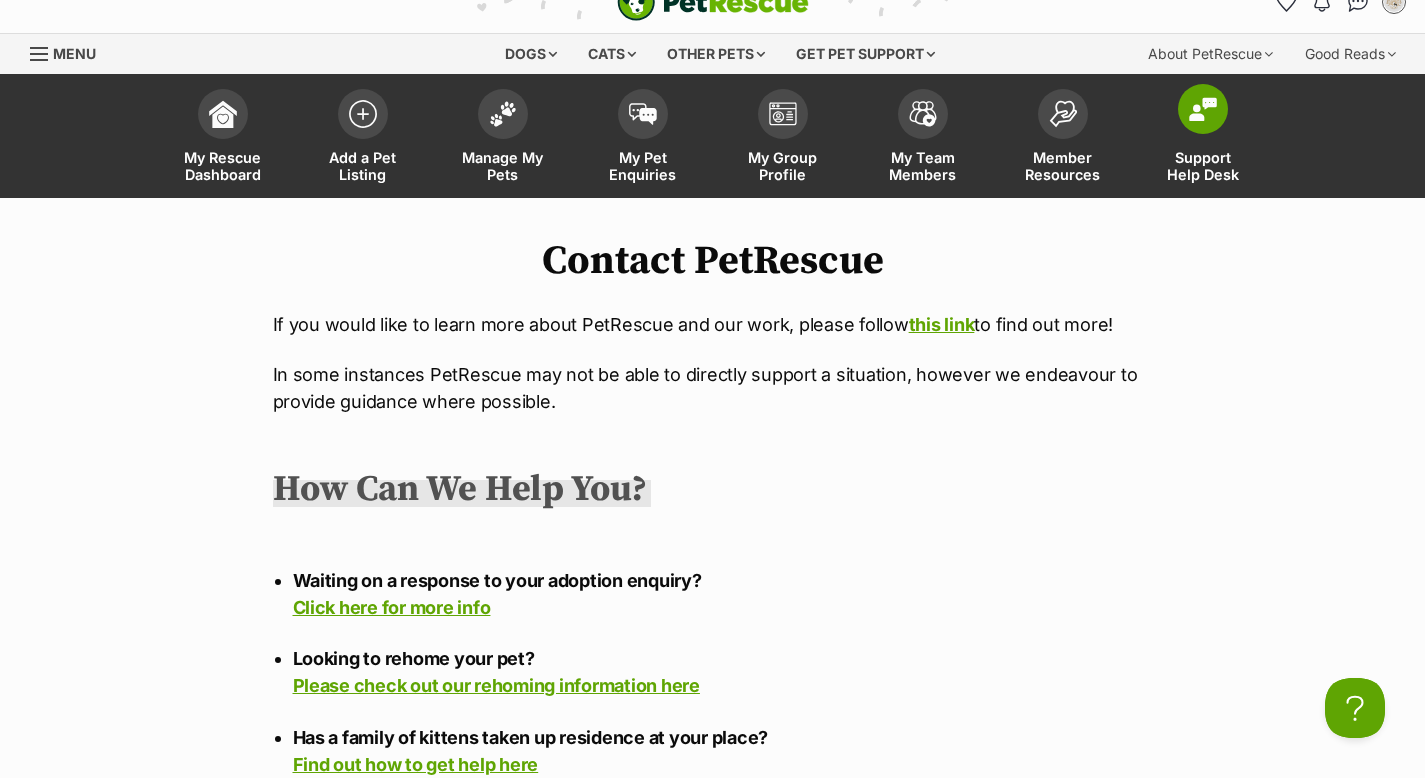 click on "Support Help Desk" at bounding box center [1203, 166] 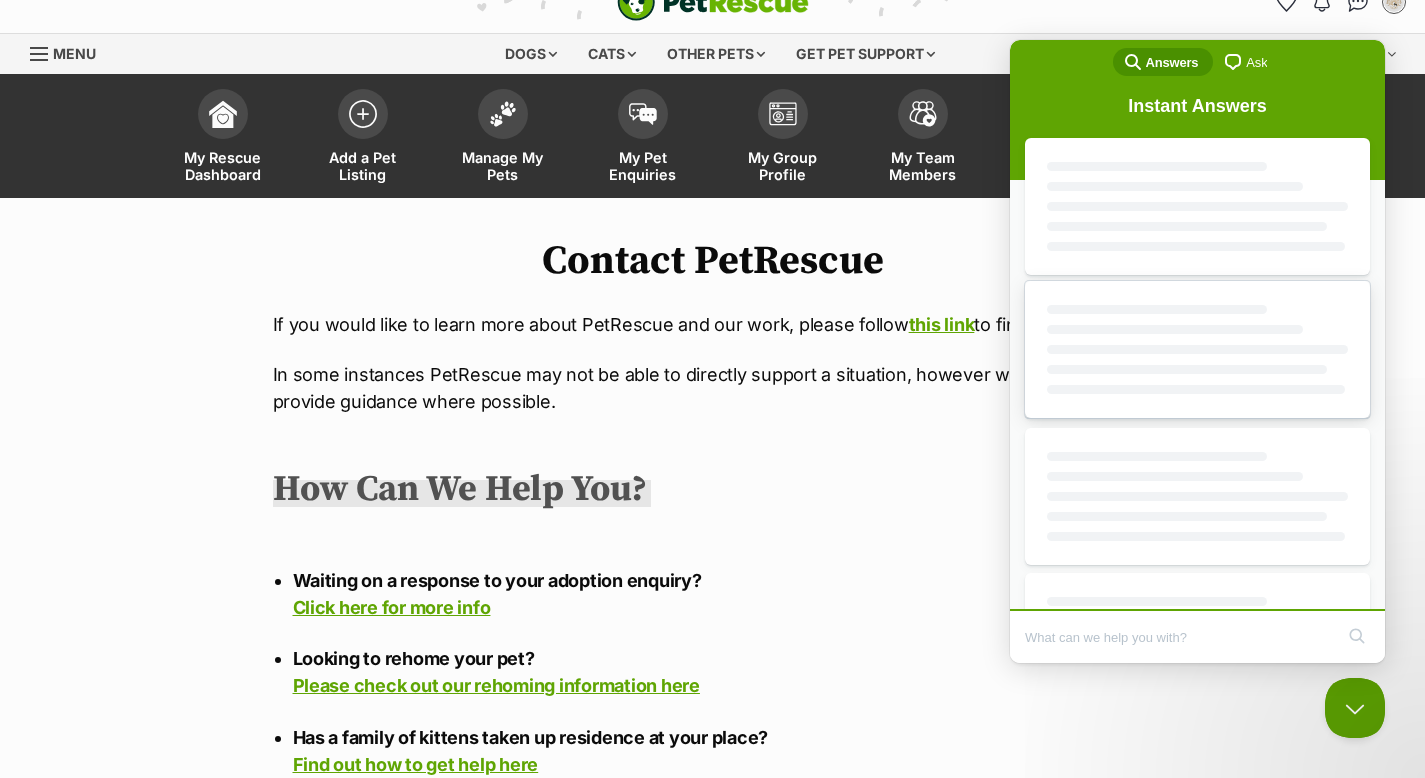 scroll, scrollTop: 0, scrollLeft: 0, axis: both 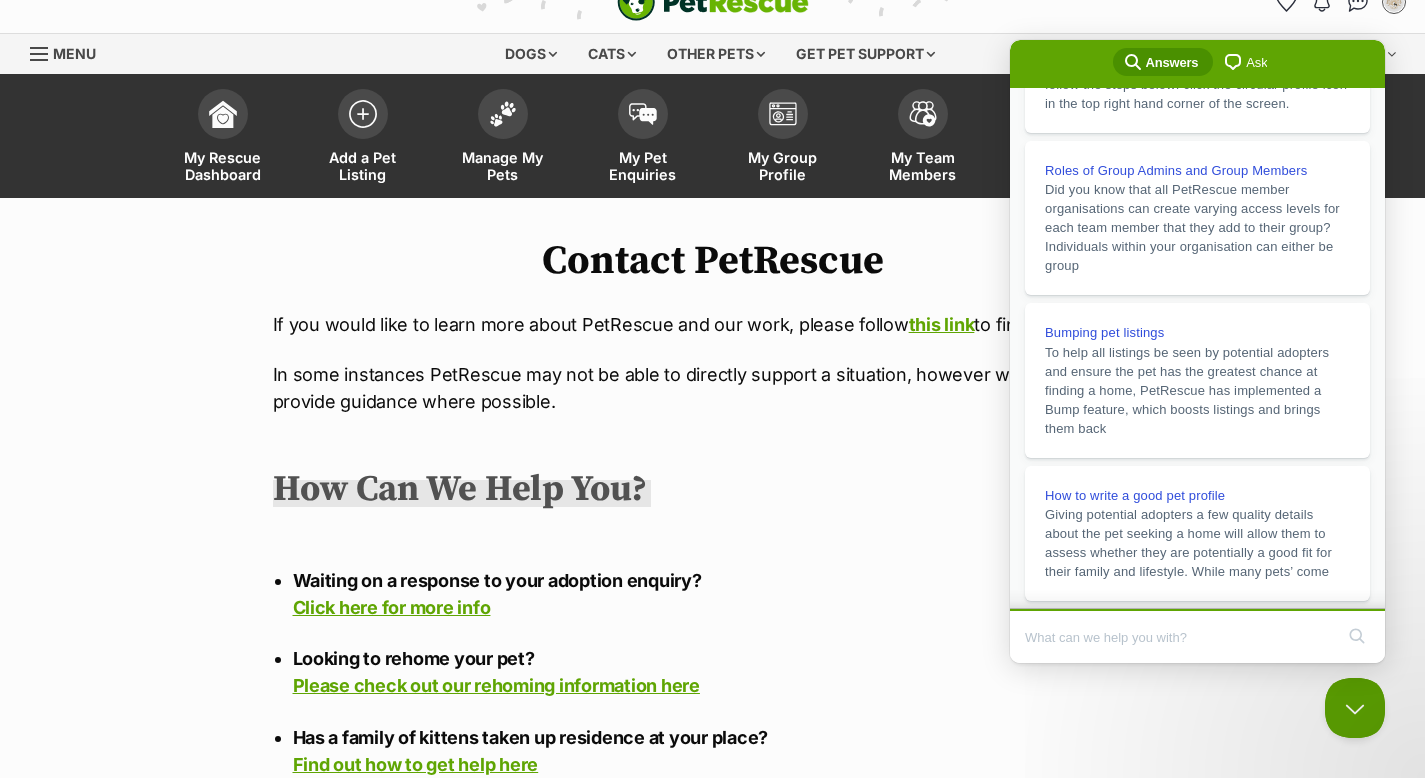 click at bounding box center [1179, 637] 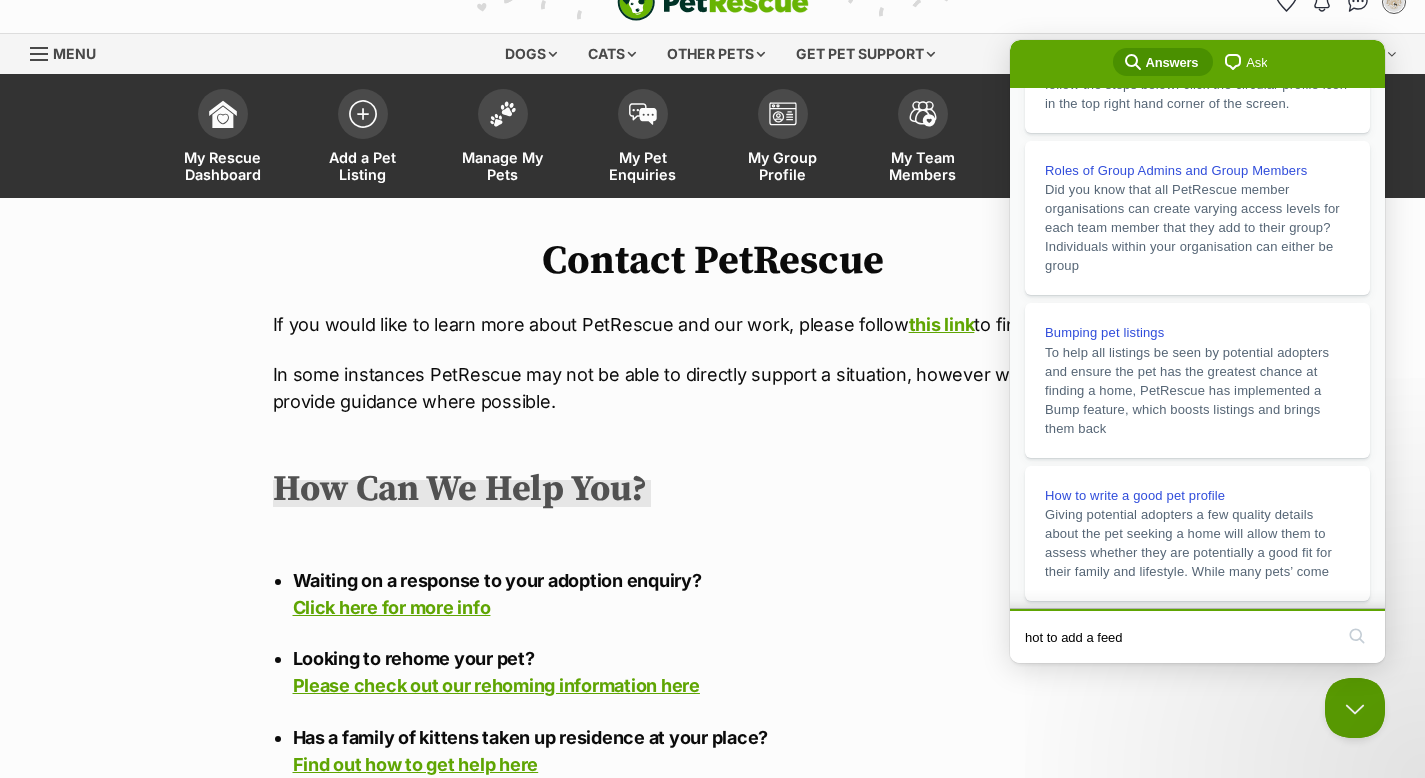 click on "hot to add a feed" at bounding box center [1179, 637] 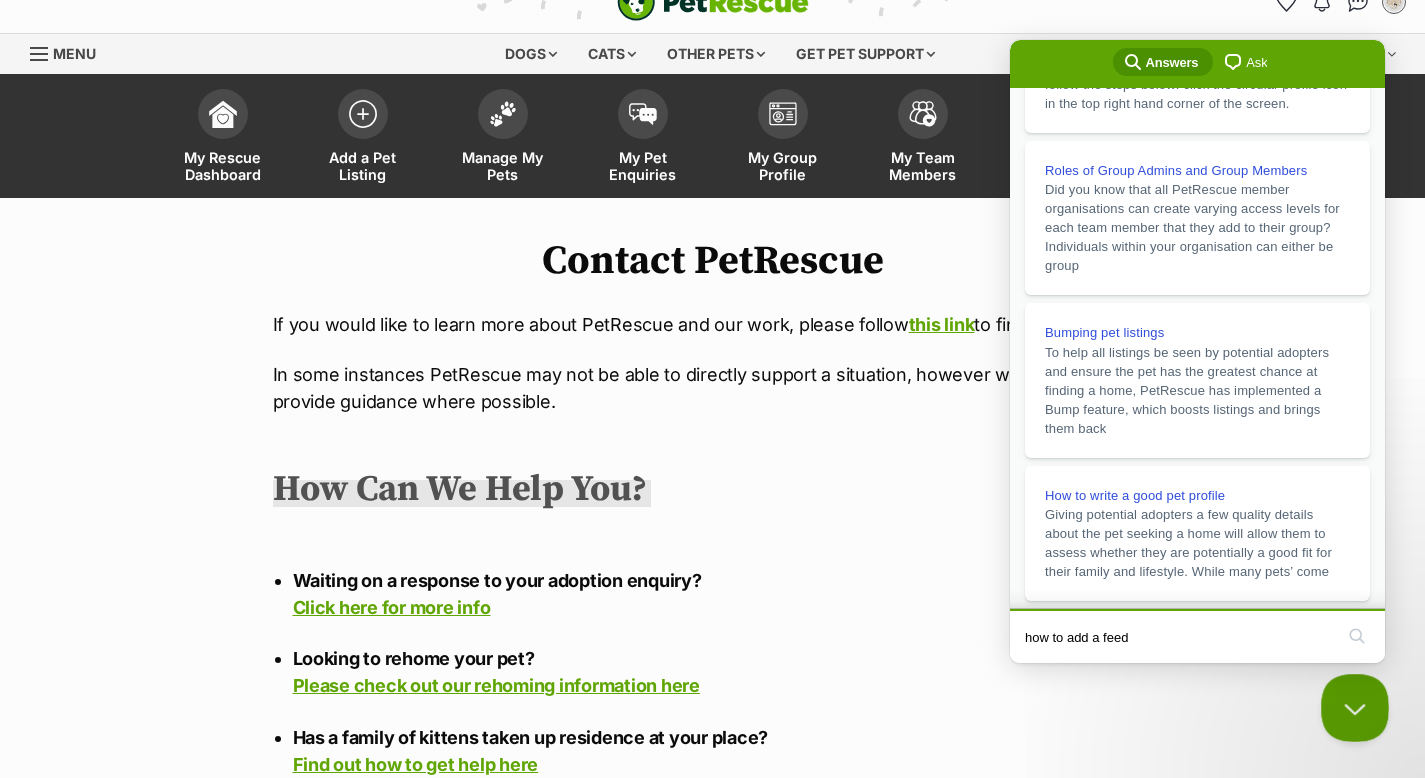type on "how to add a feed" 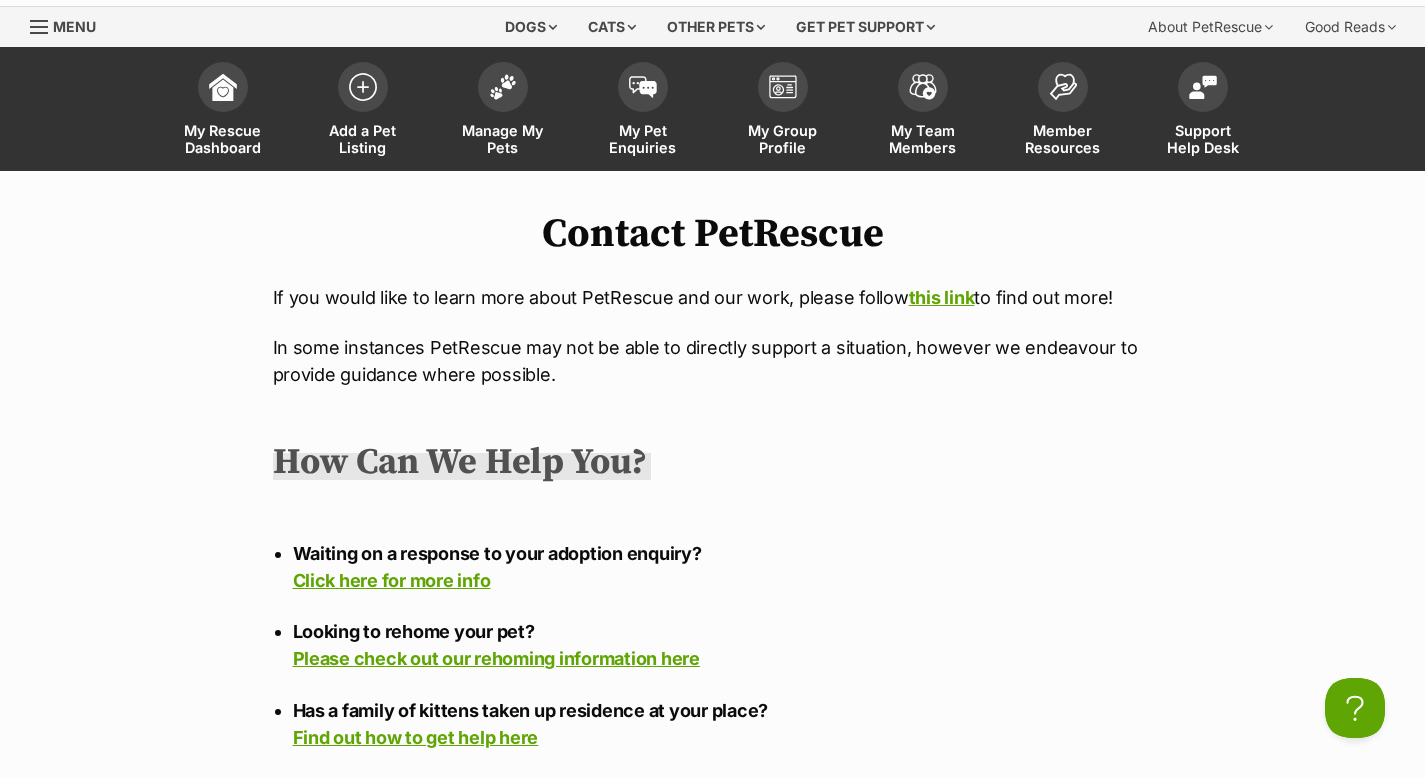 scroll, scrollTop: 0, scrollLeft: 0, axis: both 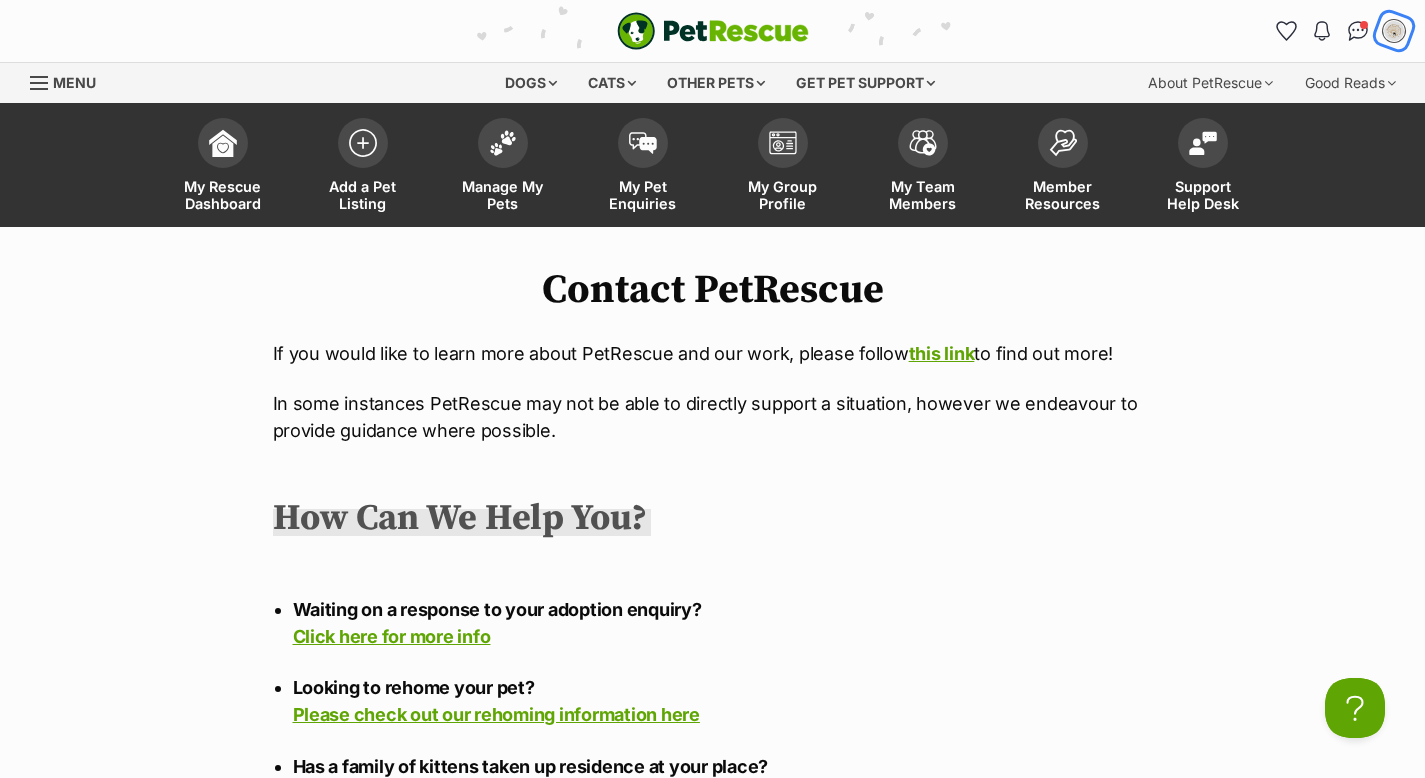 click at bounding box center [1394, 31] 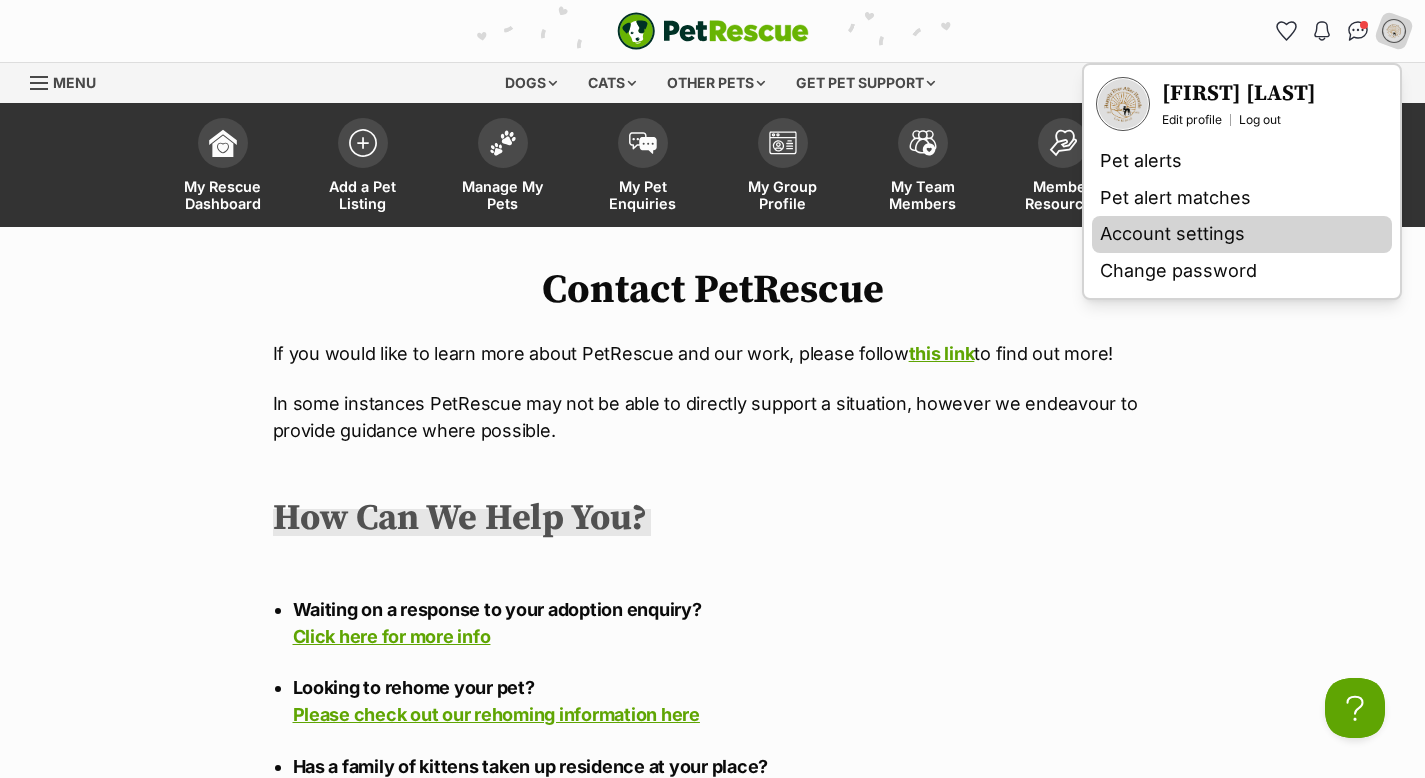 click on "Account settings" at bounding box center [1242, 234] 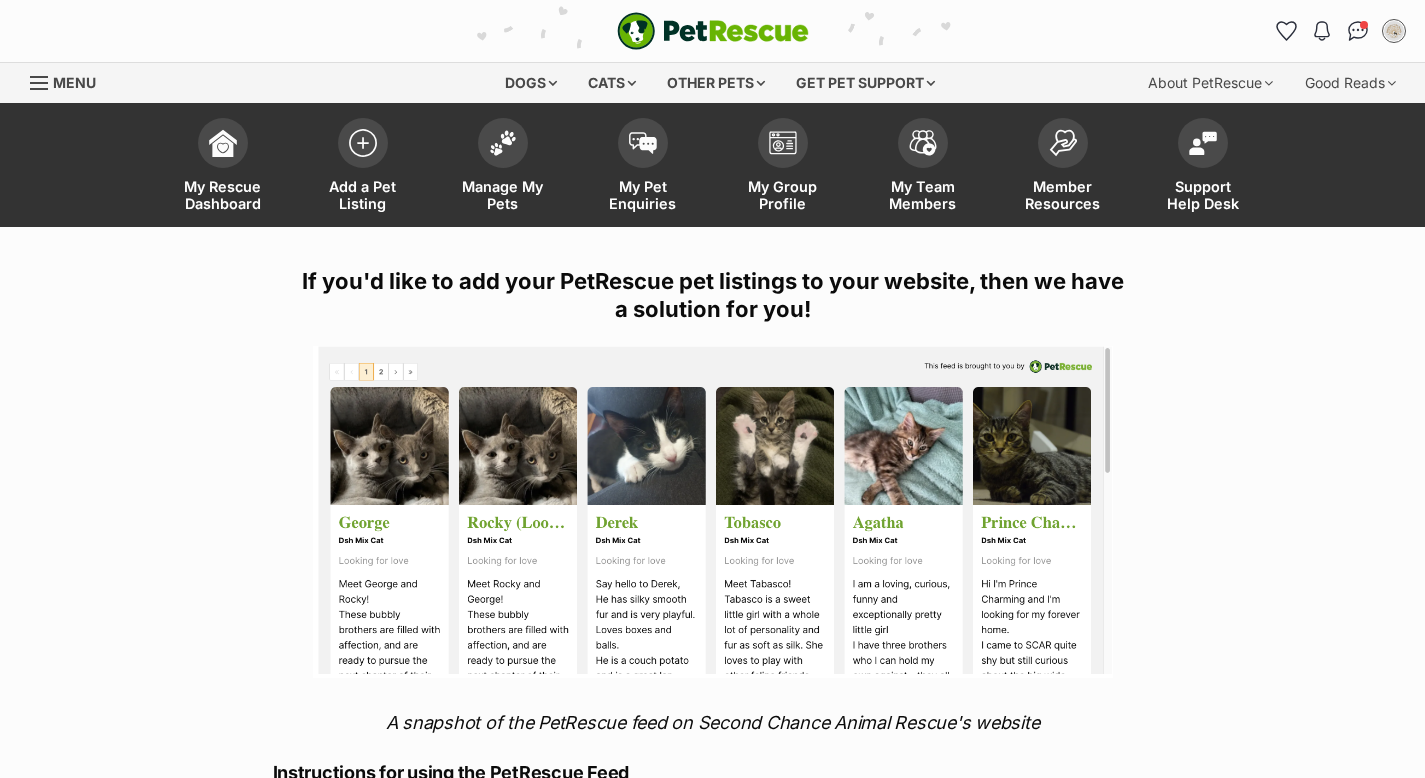 scroll, scrollTop: 277, scrollLeft: 0, axis: vertical 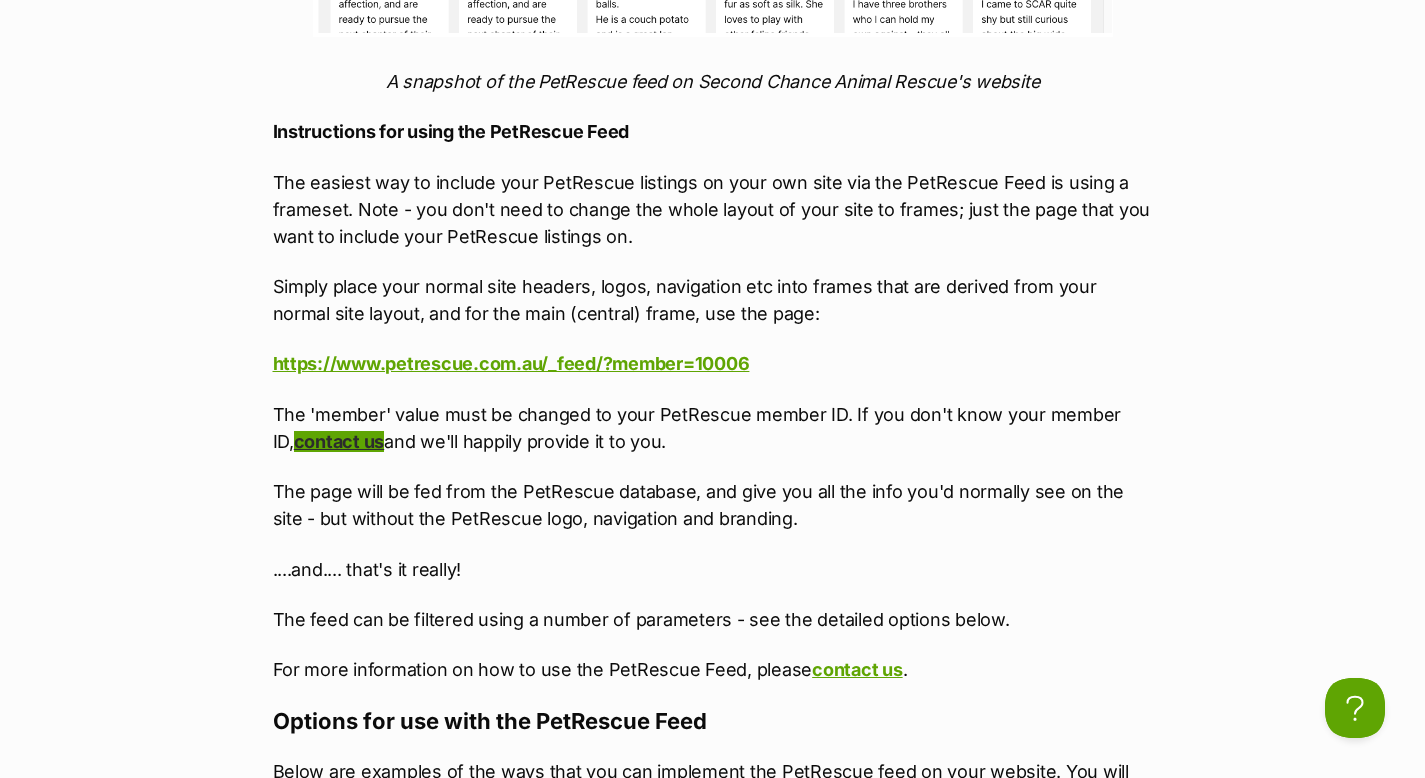 click on "contact us" at bounding box center [339, 441] 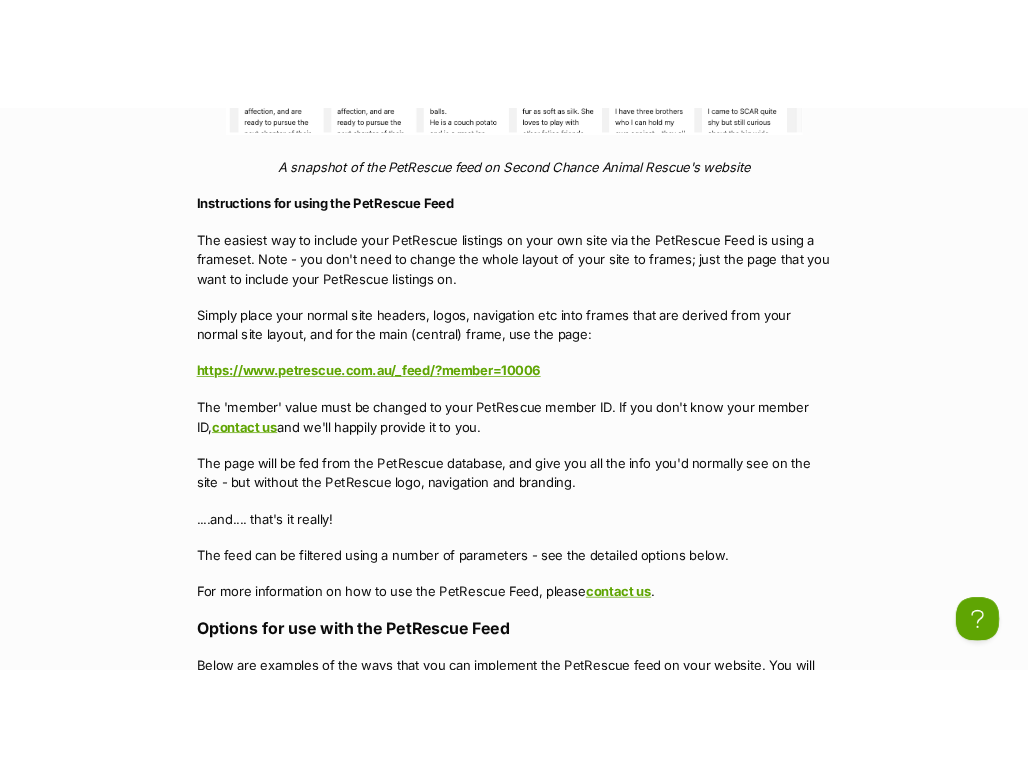 scroll, scrollTop: 645, scrollLeft: 0, axis: vertical 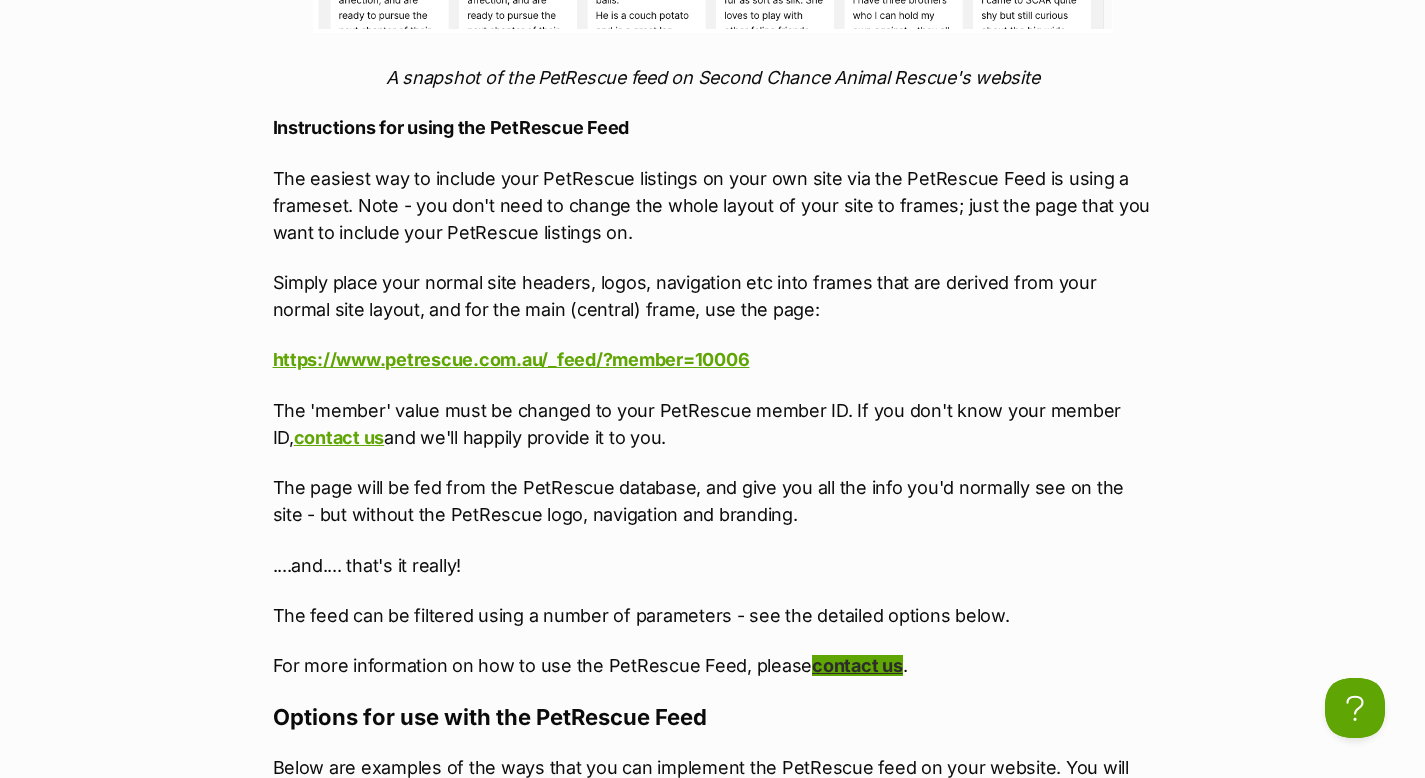 click on "contact us" at bounding box center [857, 665] 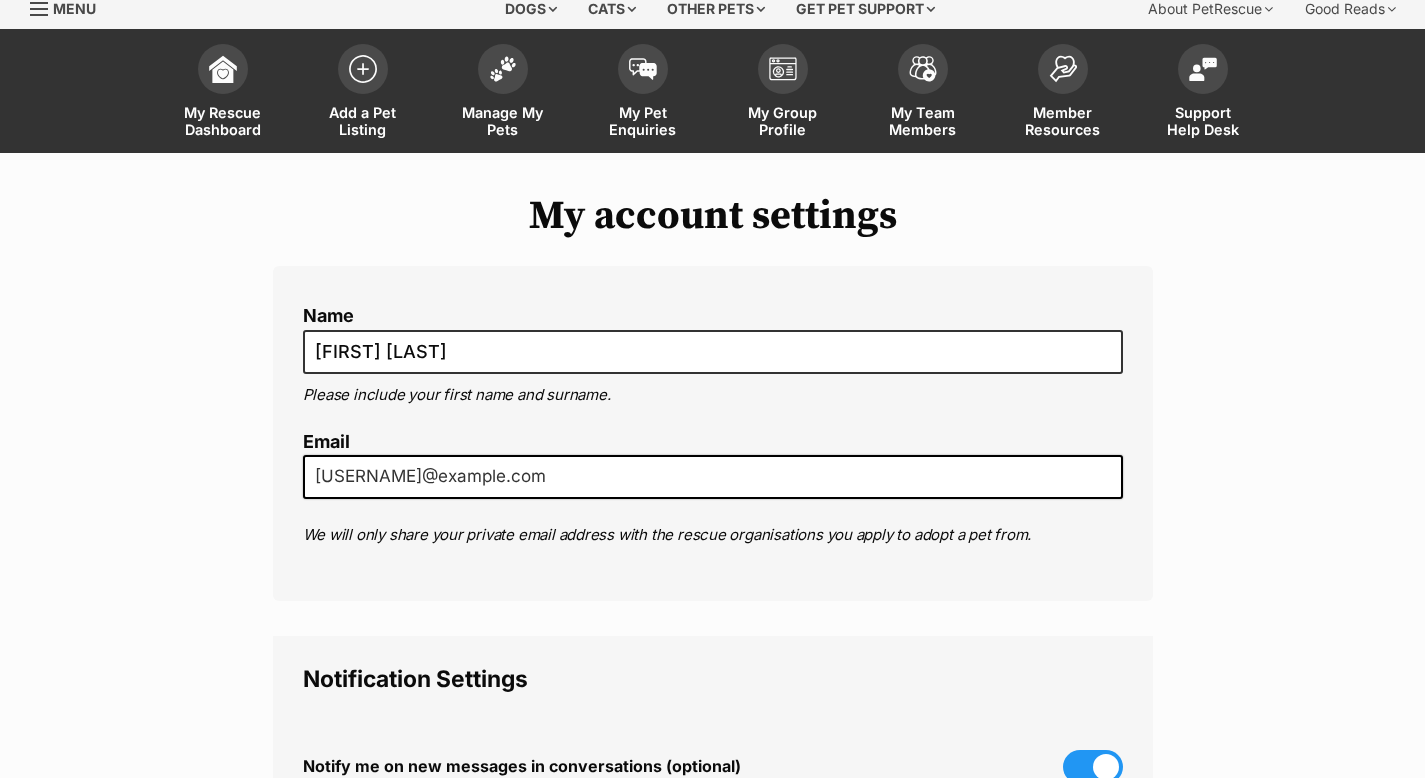 scroll, scrollTop: 0, scrollLeft: 0, axis: both 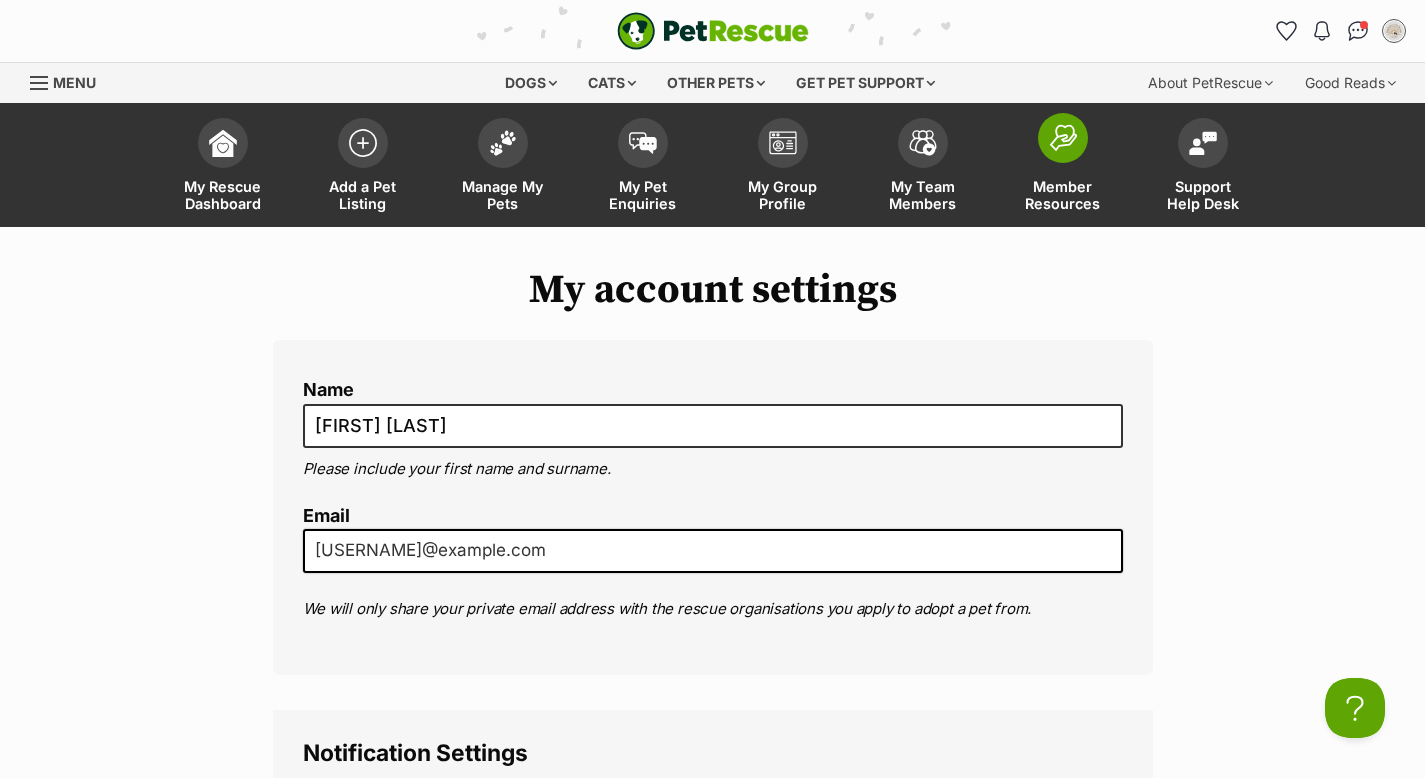 click on "Member Resources" at bounding box center [1063, 195] 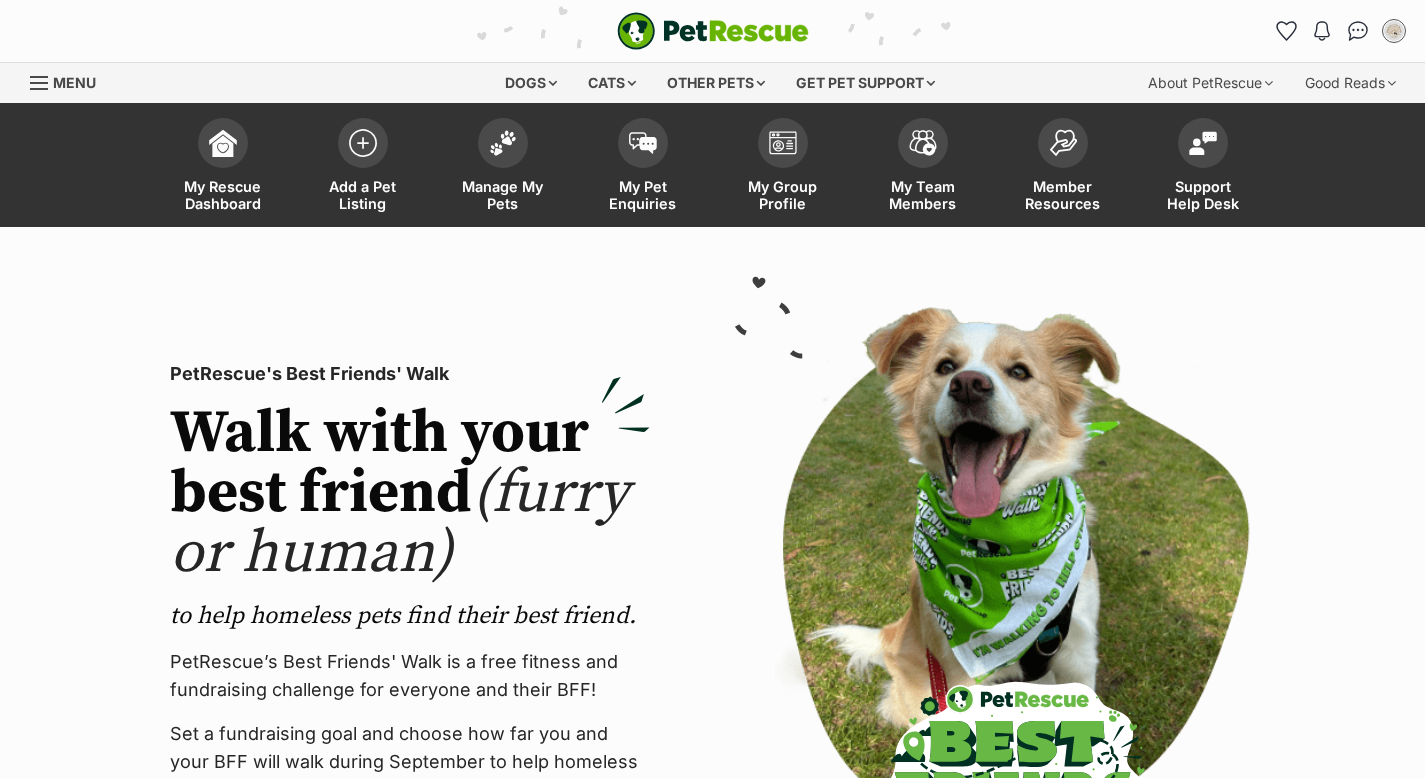 scroll, scrollTop: 0, scrollLeft: 0, axis: both 